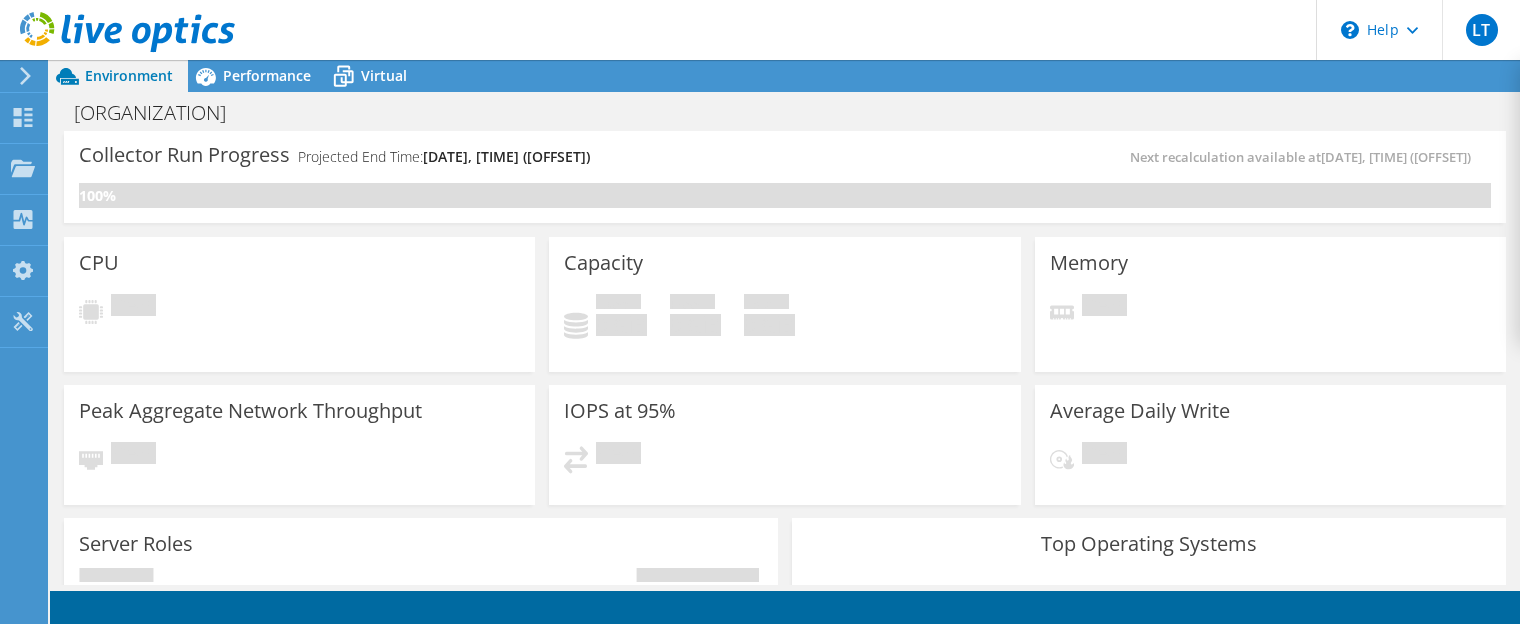 scroll, scrollTop: 0, scrollLeft: 0, axis: both 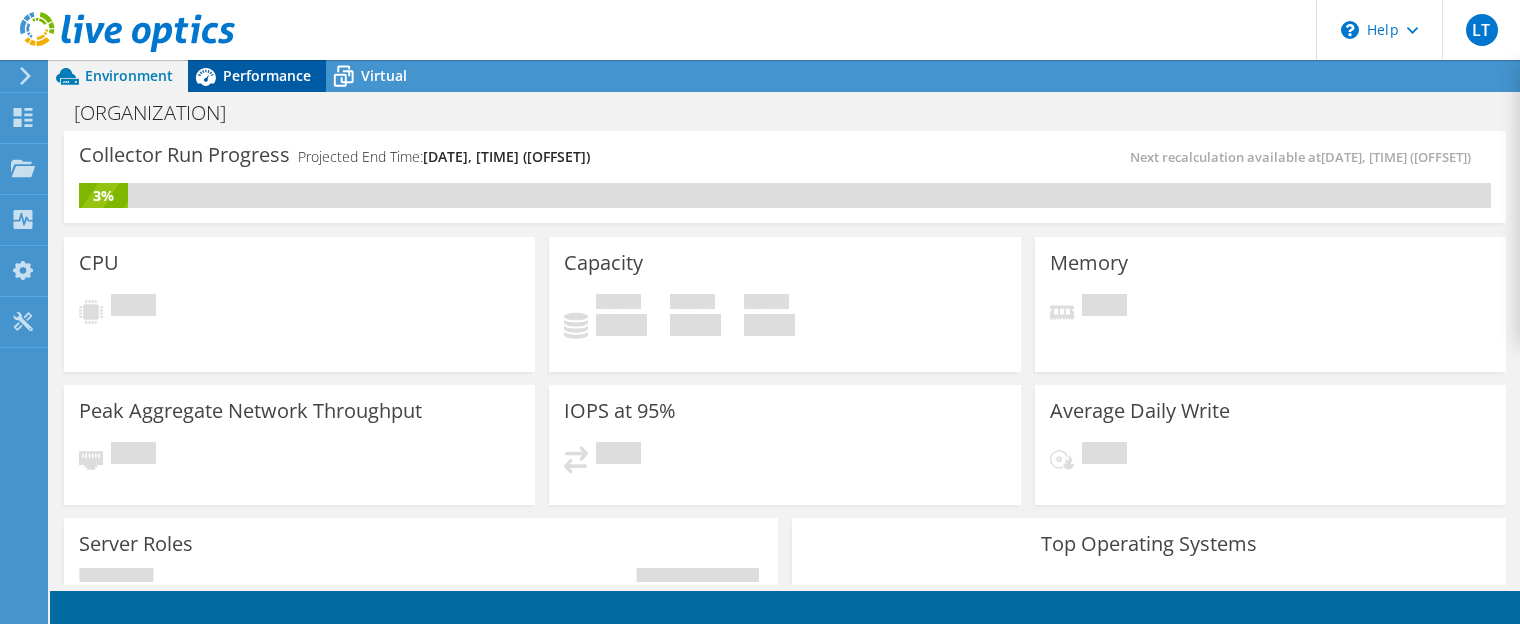 click on "Performance" at bounding box center [257, 76] 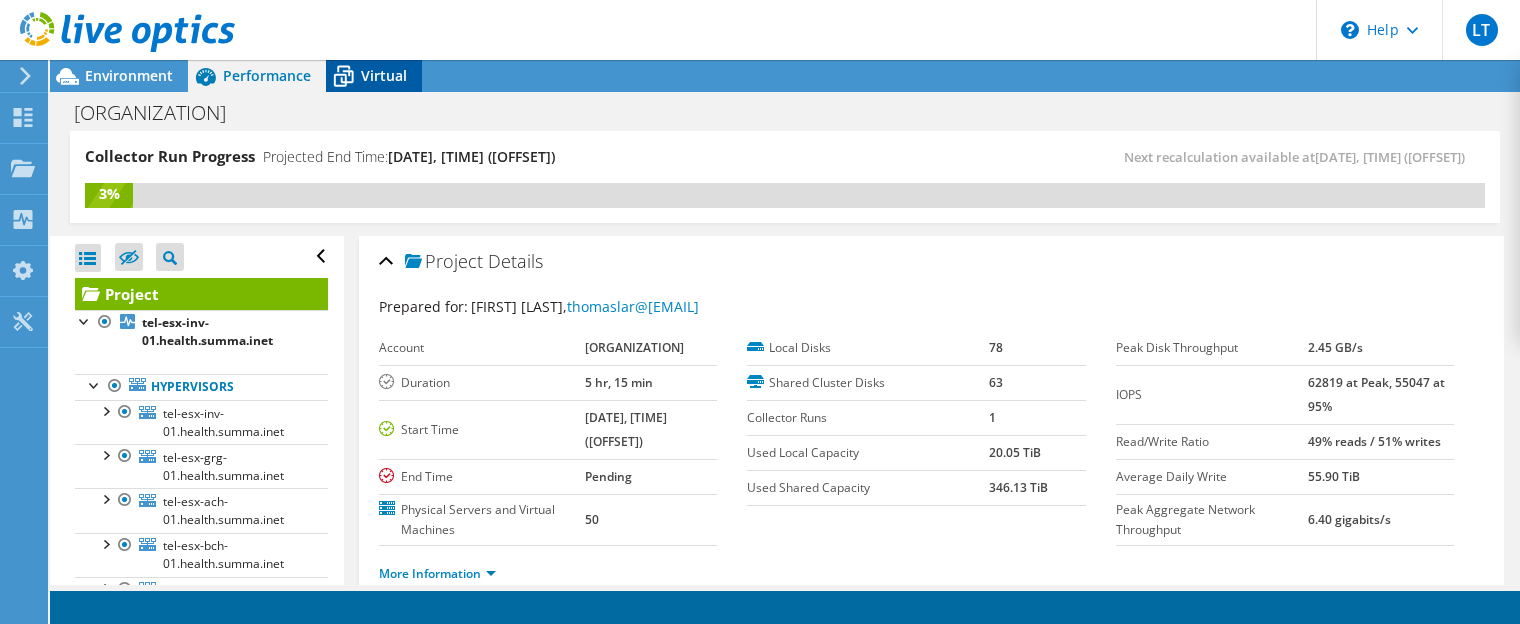 click on "Virtual" at bounding box center [384, 75] 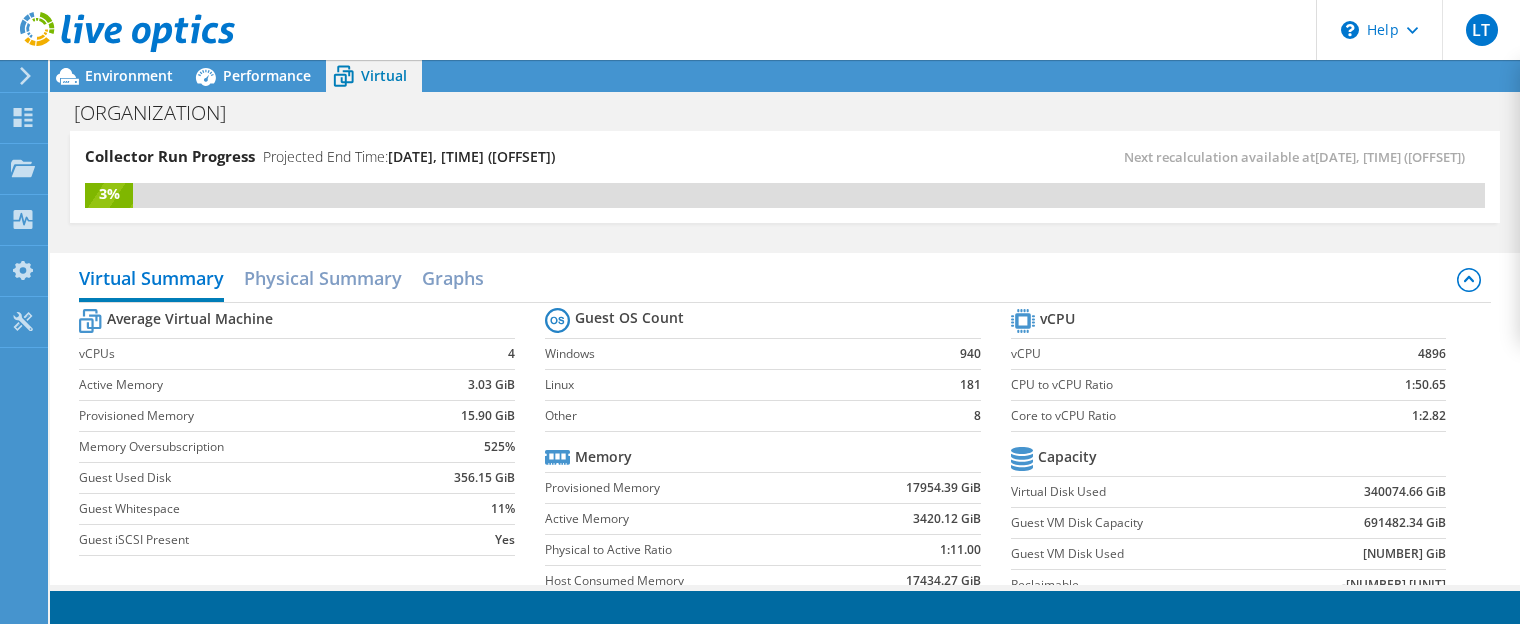 scroll, scrollTop: 500, scrollLeft: 0, axis: vertical 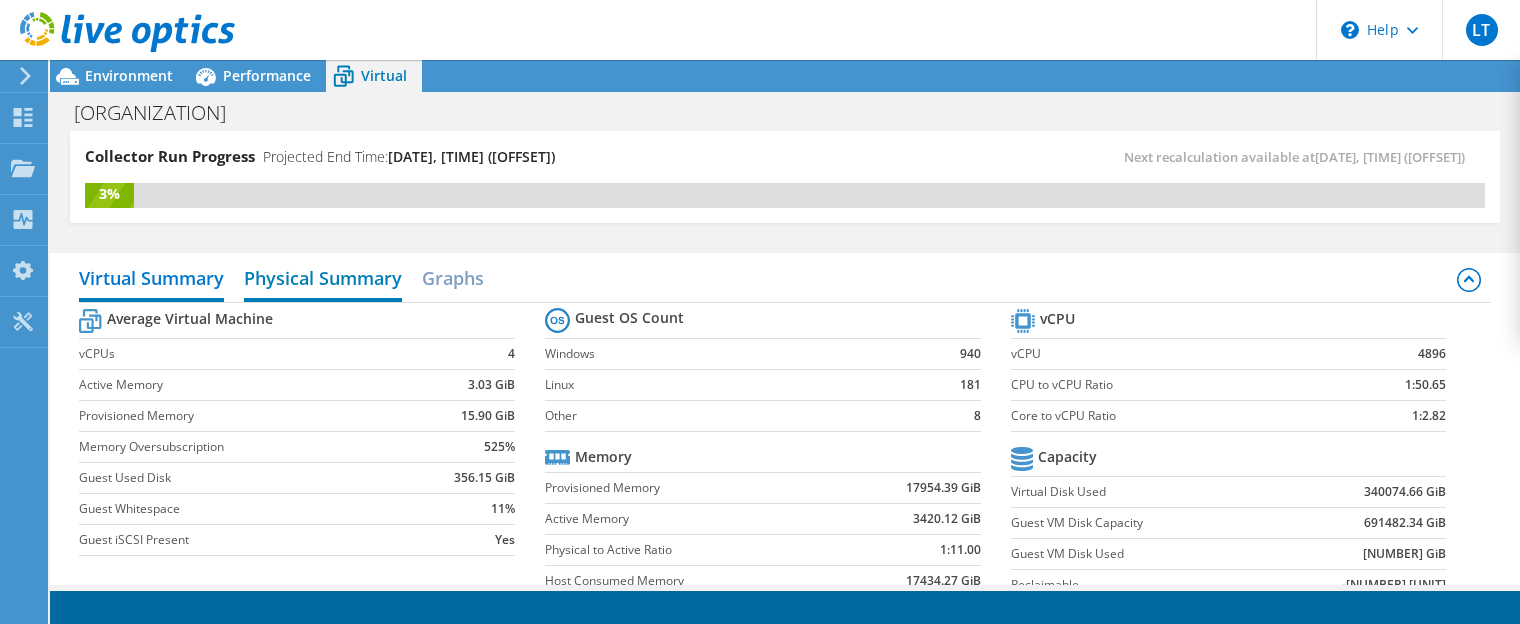 click on "Physical Summary" at bounding box center [323, 280] 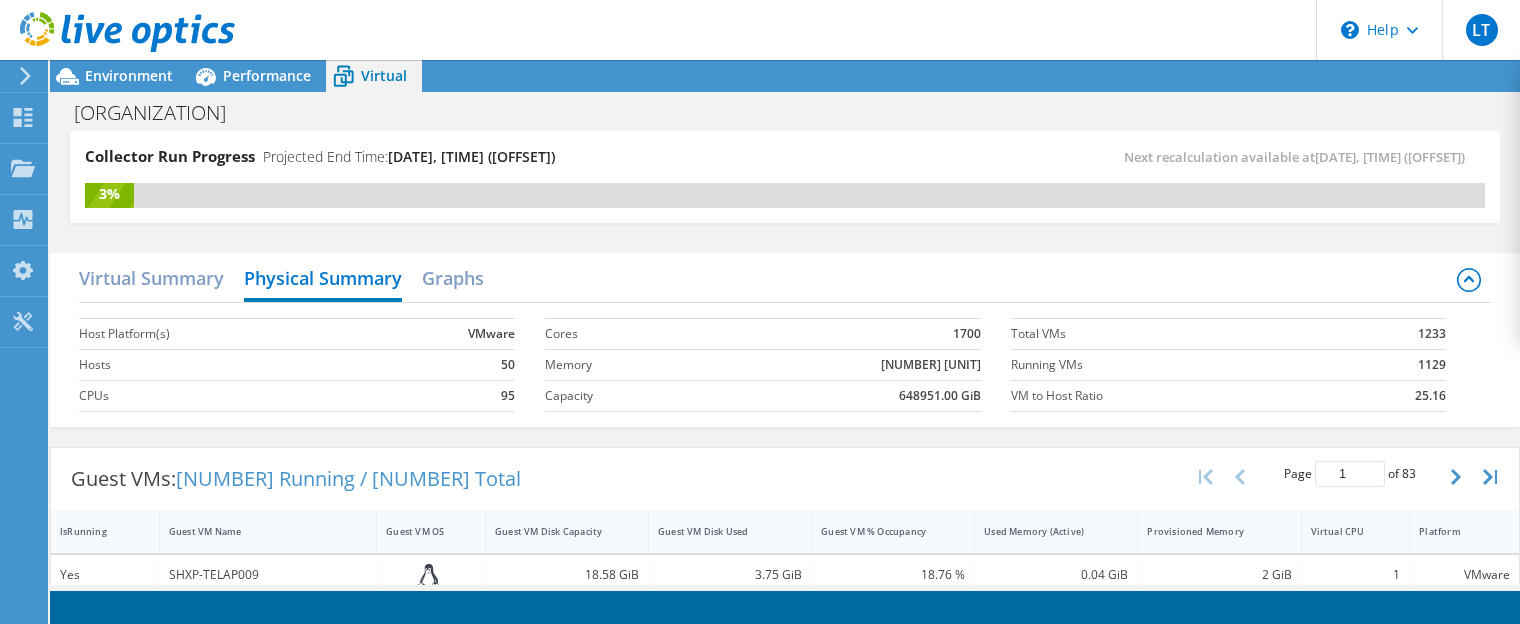 scroll, scrollTop: 800, scrollLeft: 0, axis: vertical 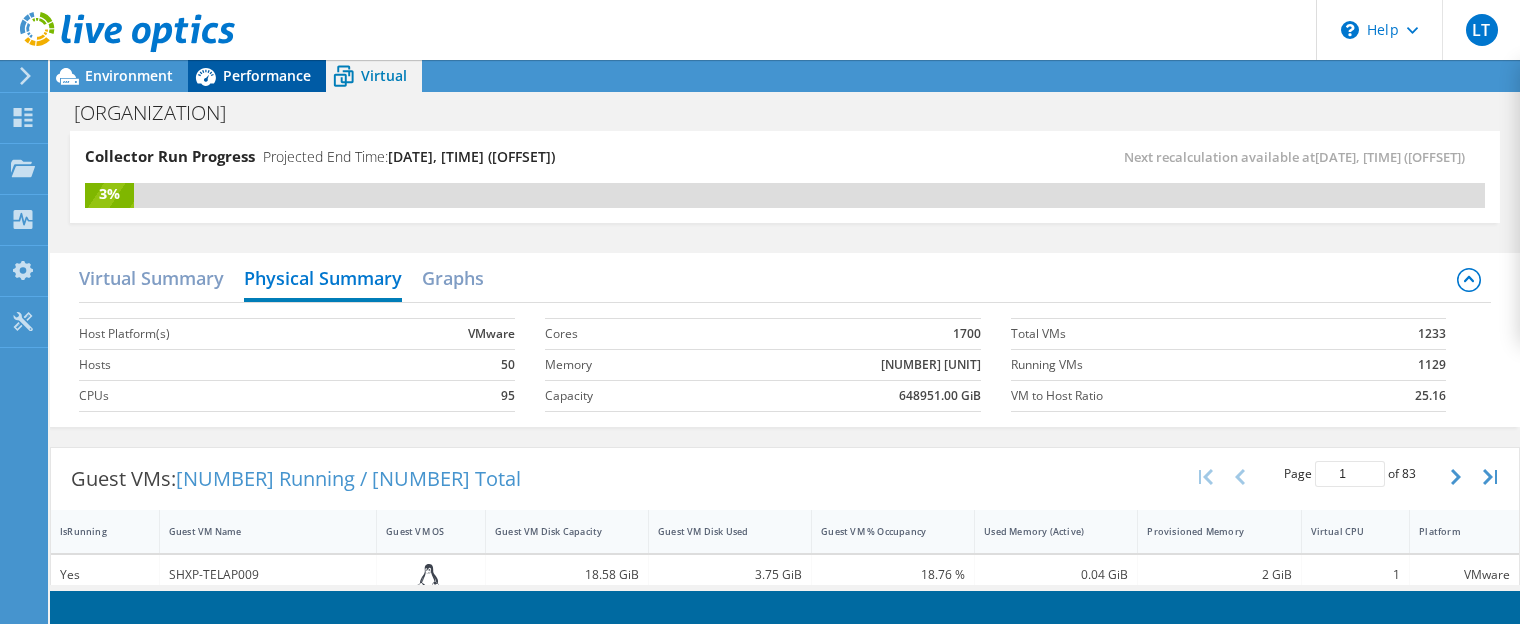 click on "Performance" at bounding box center [267, 75] 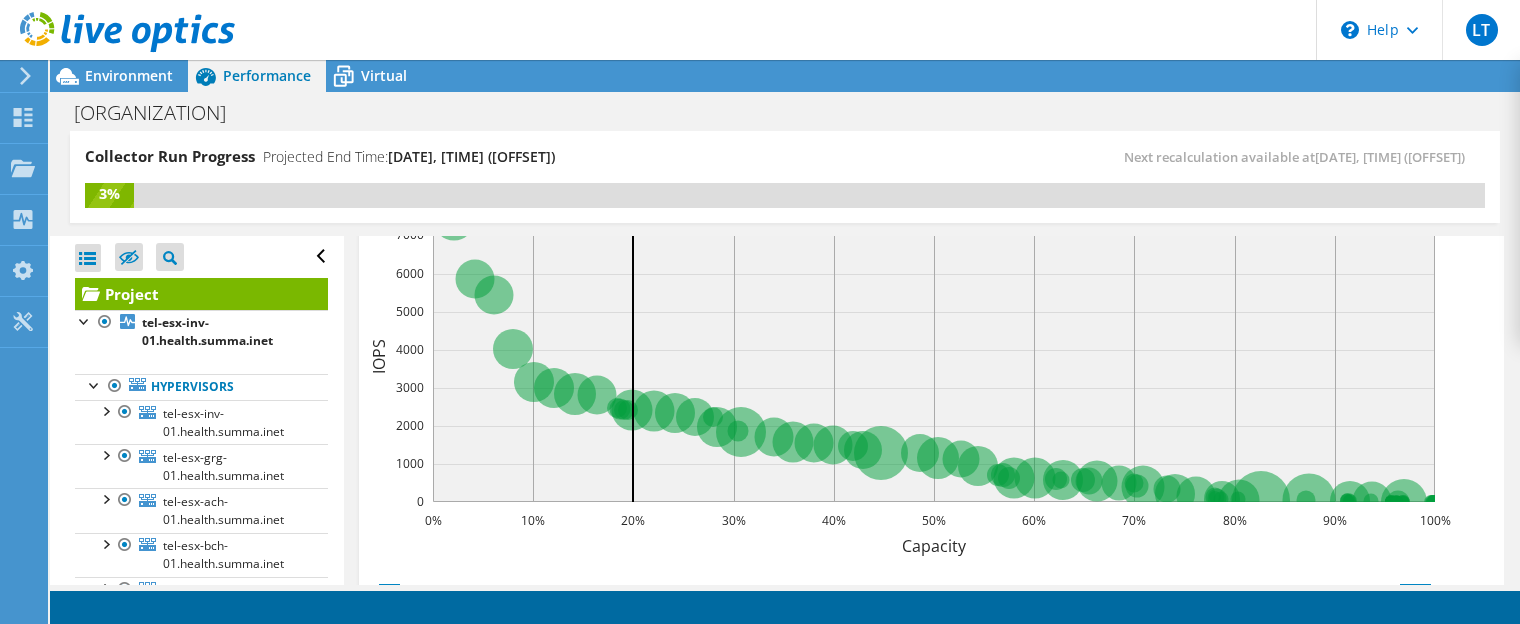 scroll, scrollTop: 642, scrollLeft: 0, axis: vertical 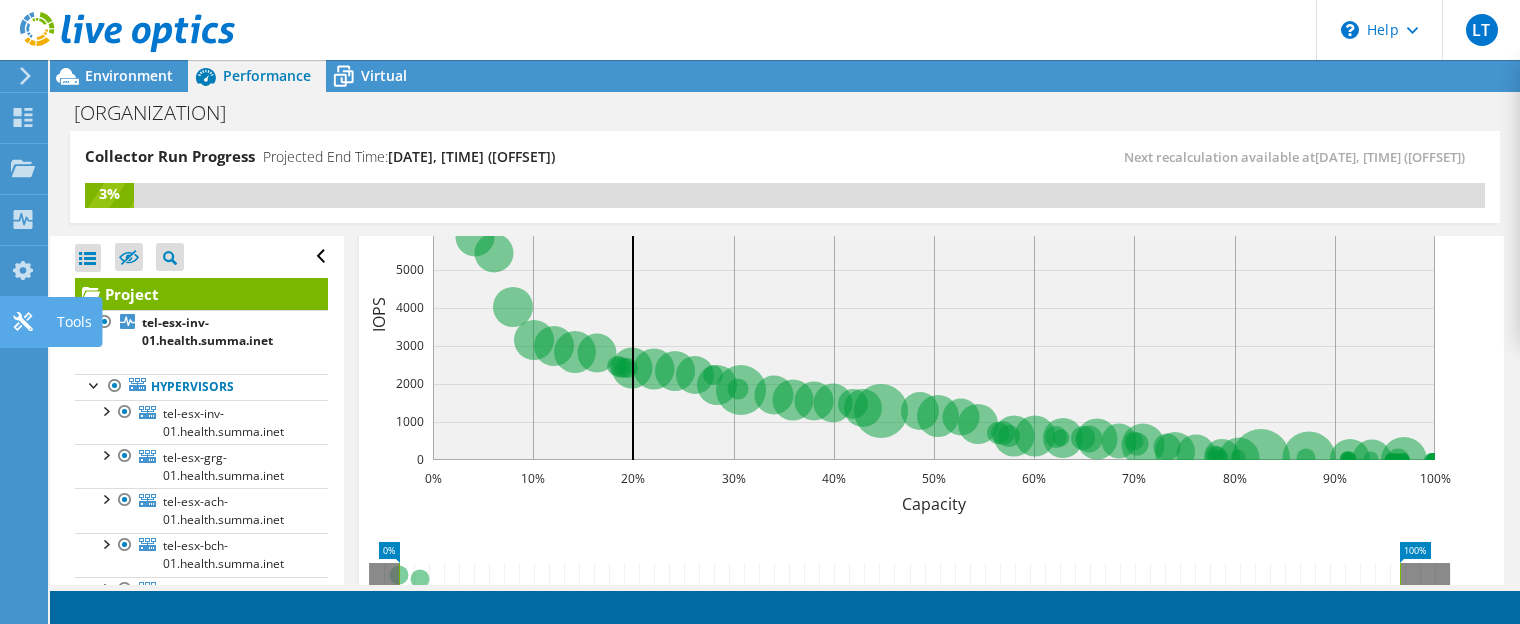 click 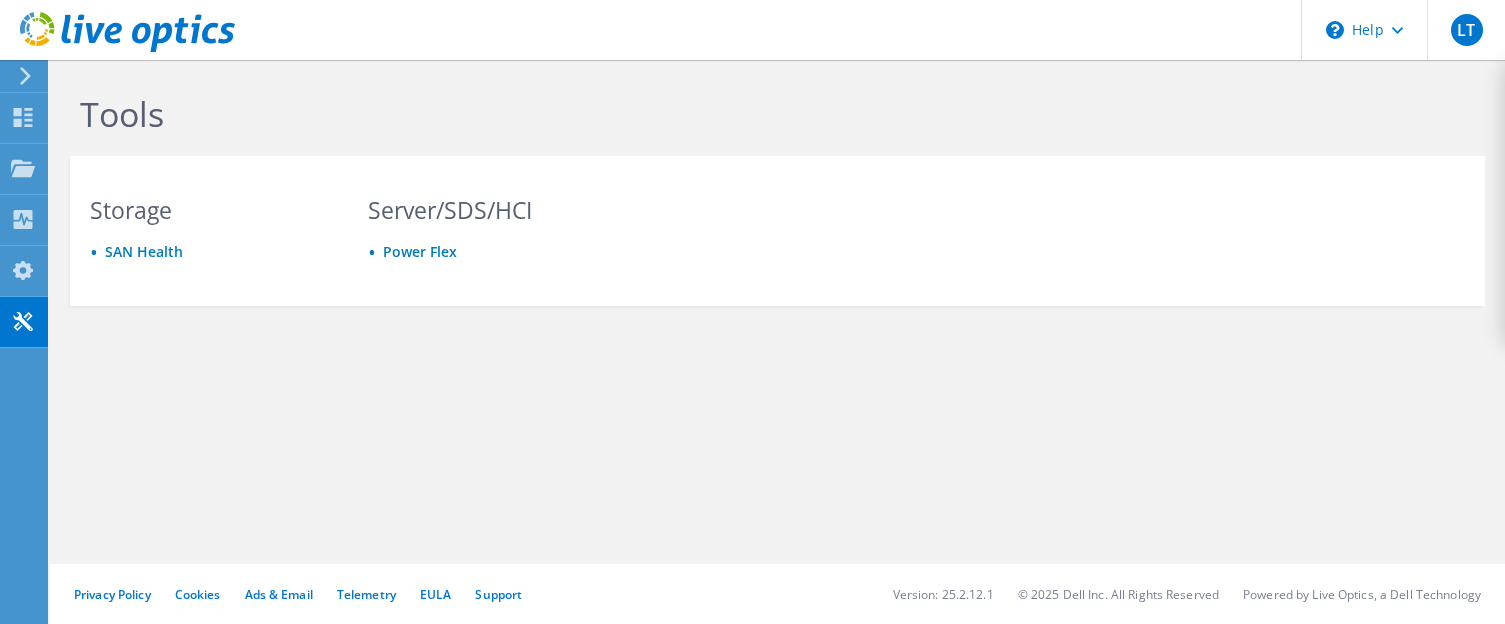 scroll, scrollTop: 0, scrollLeft: 0, axis: both 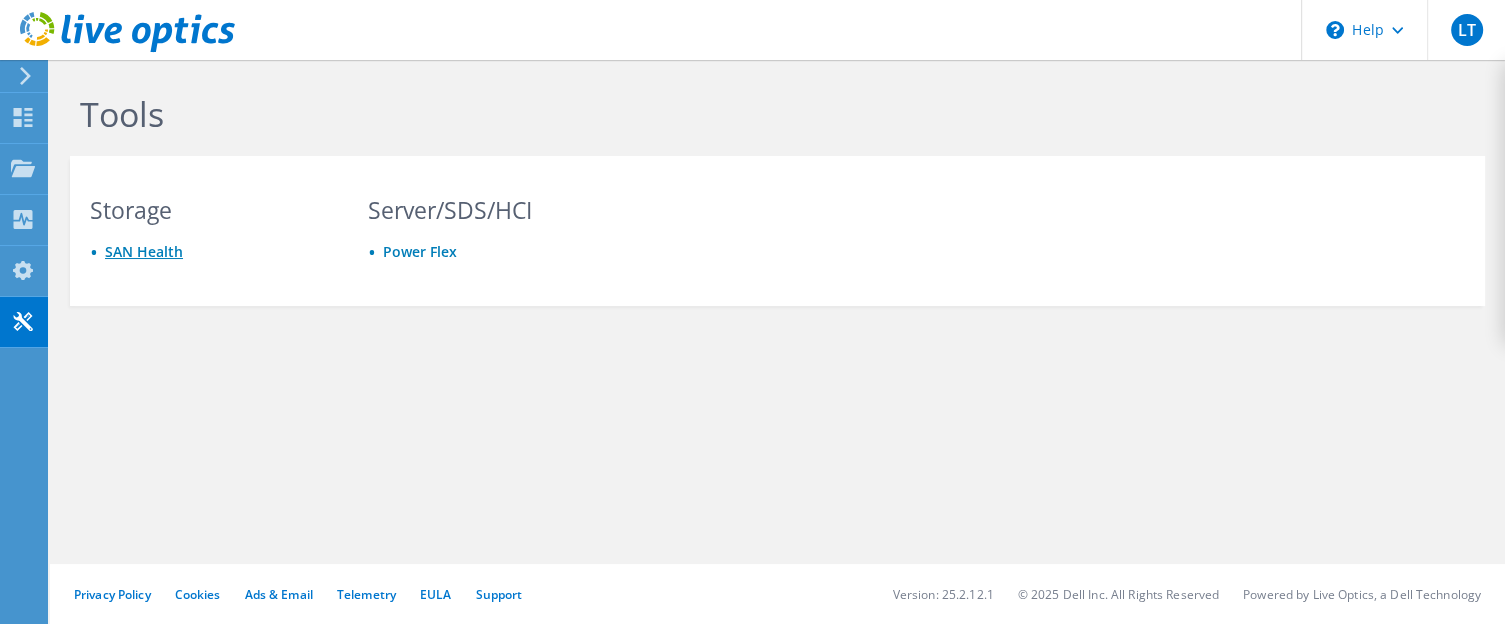 click on "SAN Health" at bounding box center [144, 251] 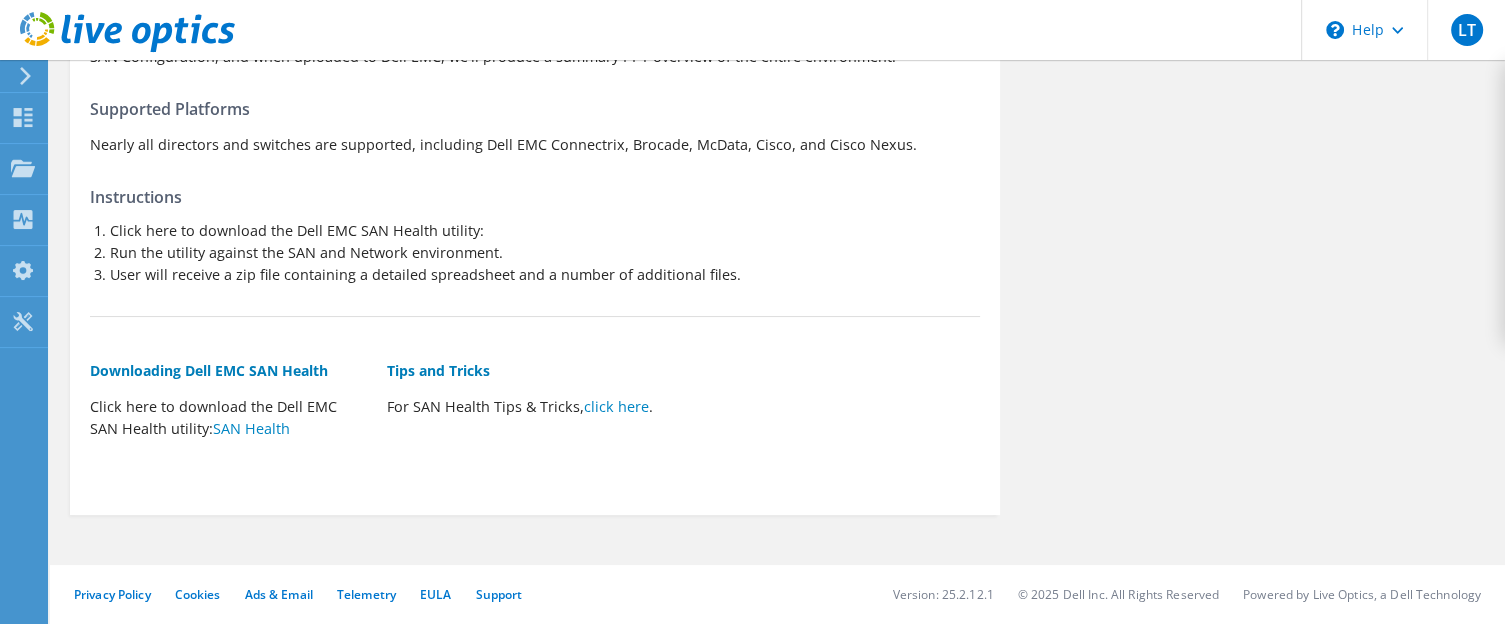 scroll, scrollTop: 0, scrollLeft: 0, axis: both 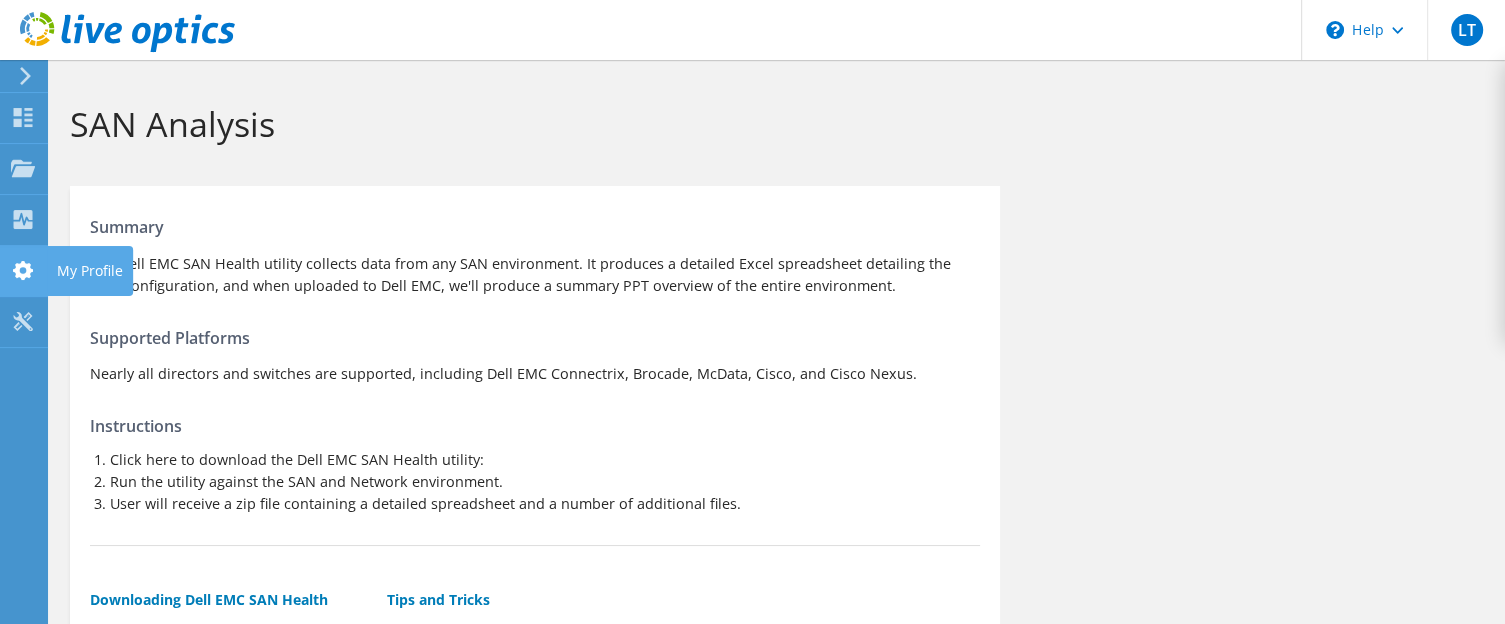 click 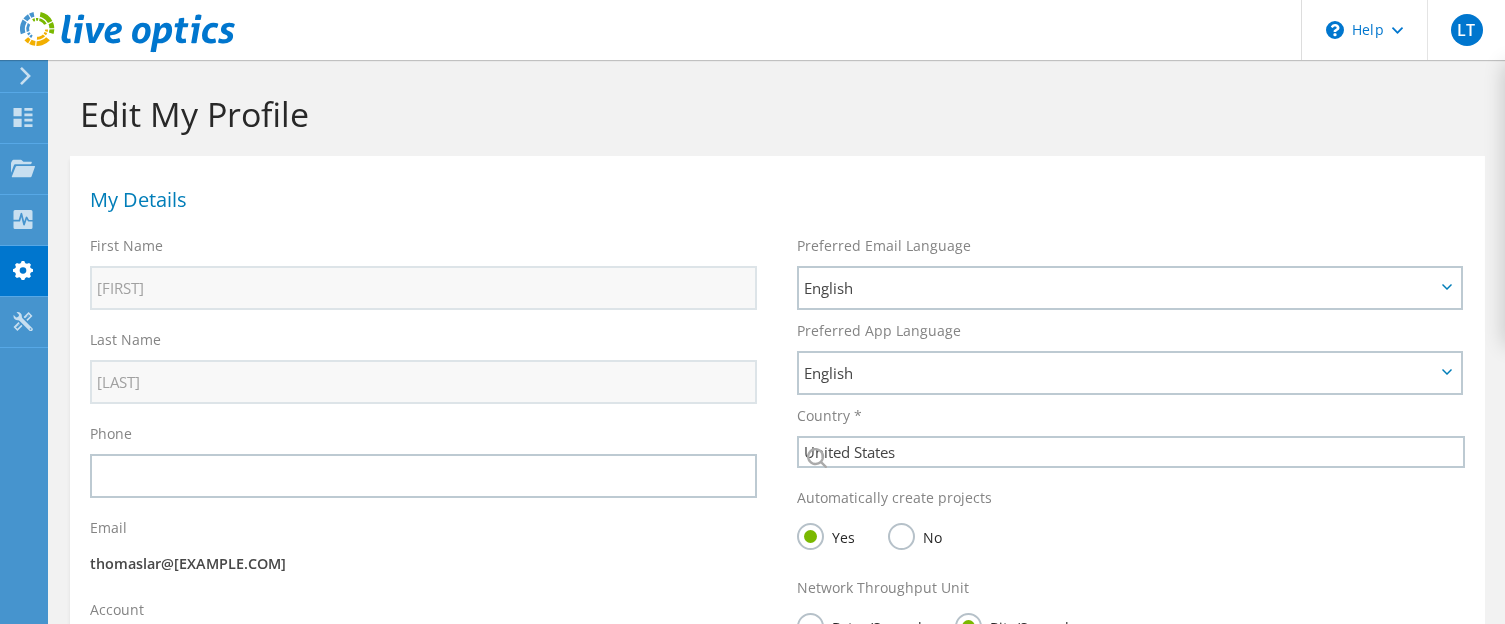select on "224" 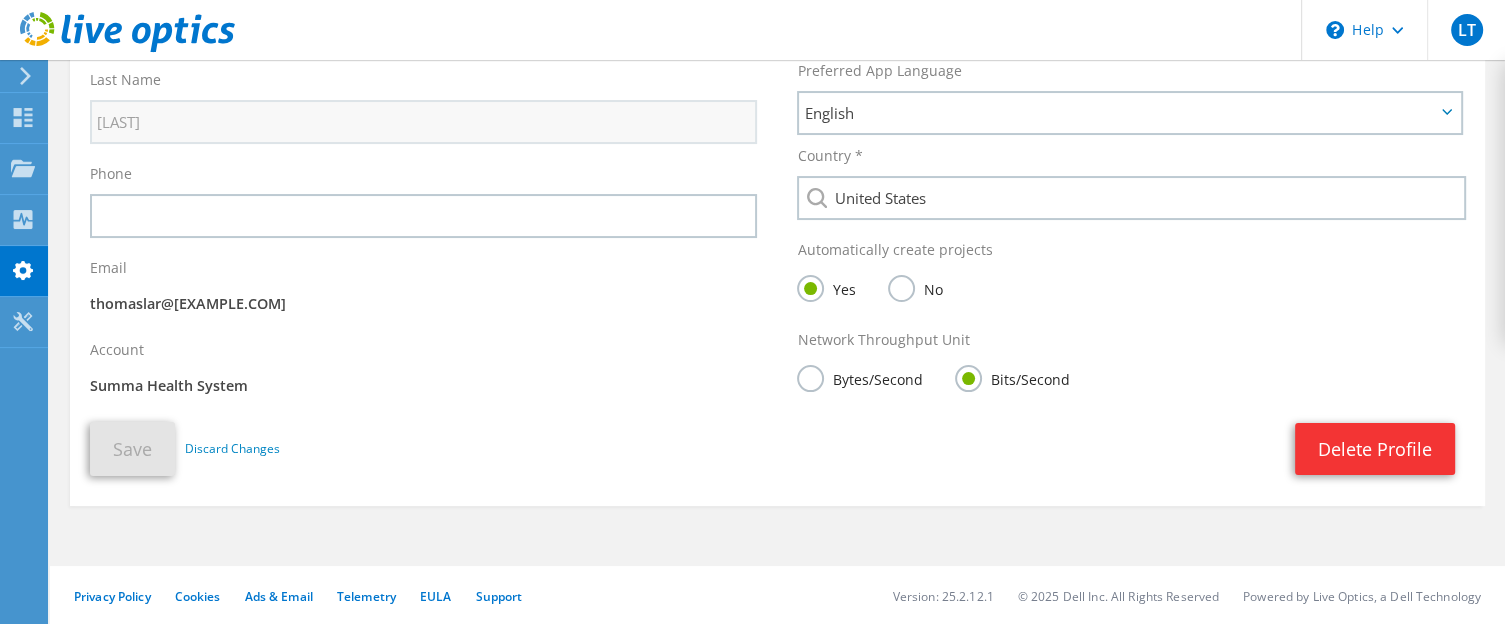scroll, scrollTop: 0, scrollLeft: 0, axis: both 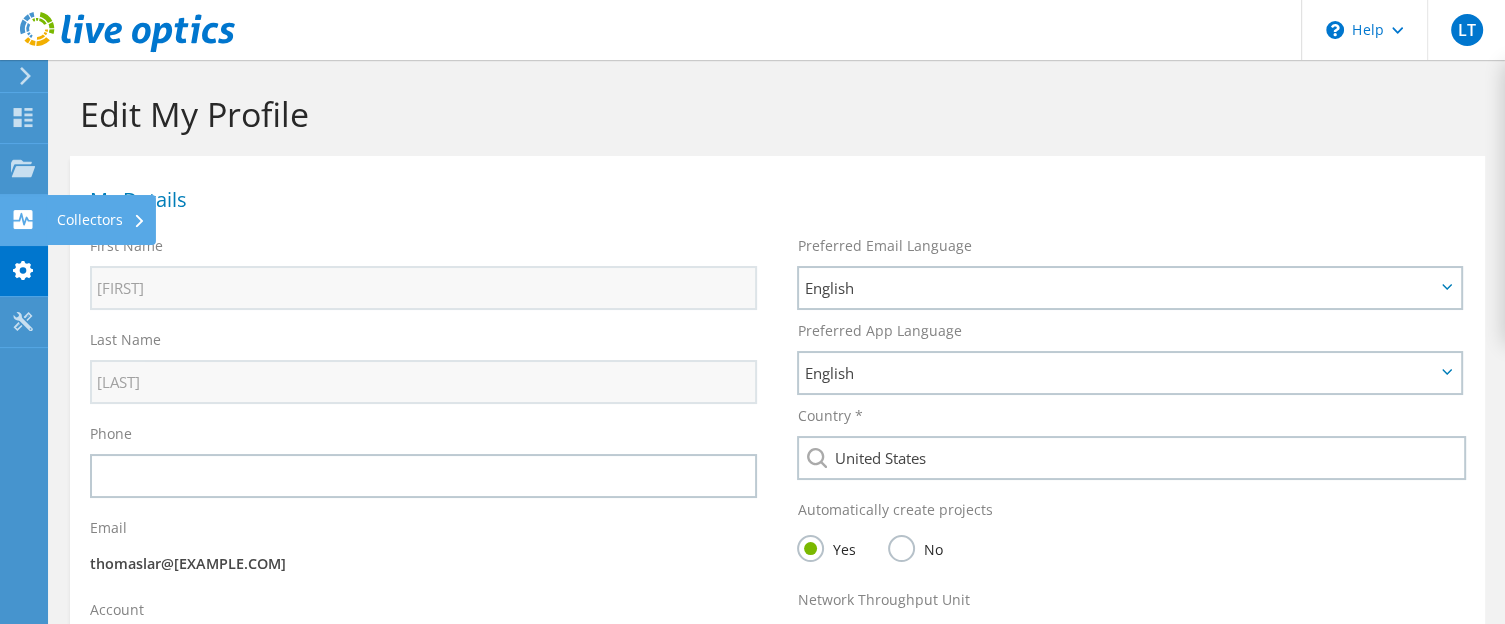 click 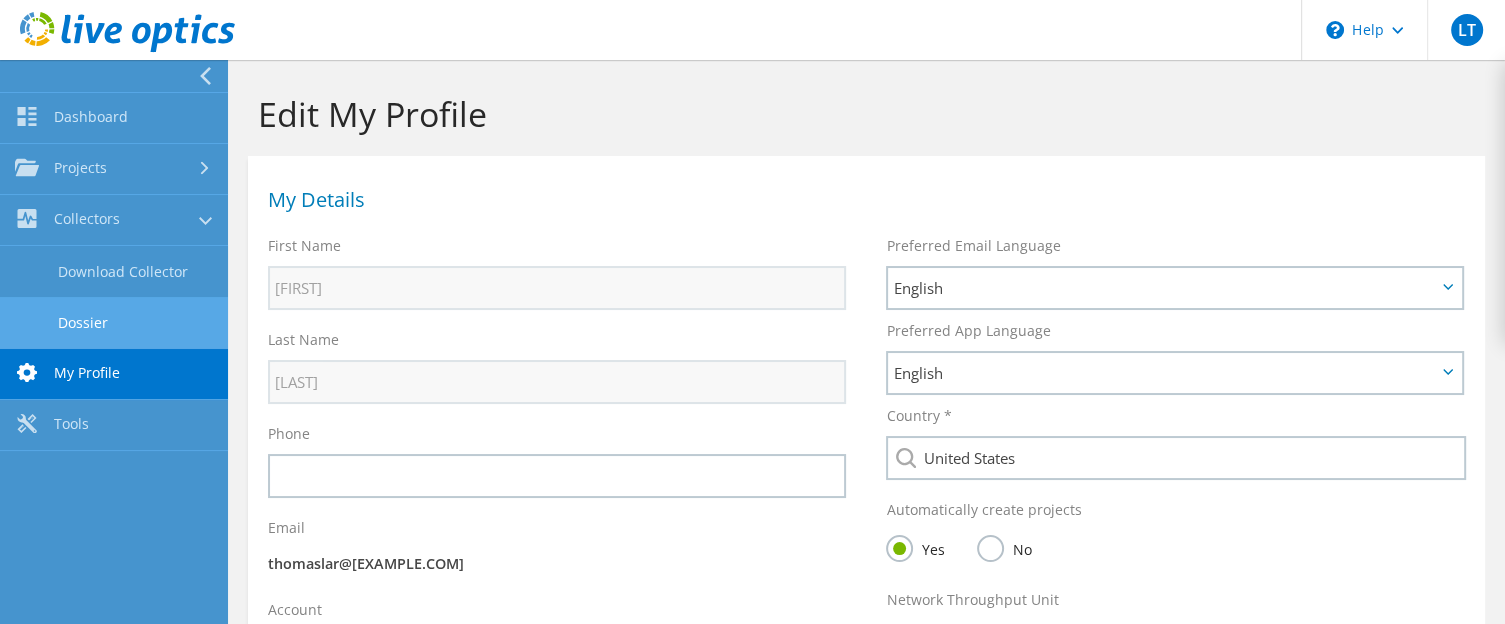 click on "Dossier" at bounding box center (114, 322) 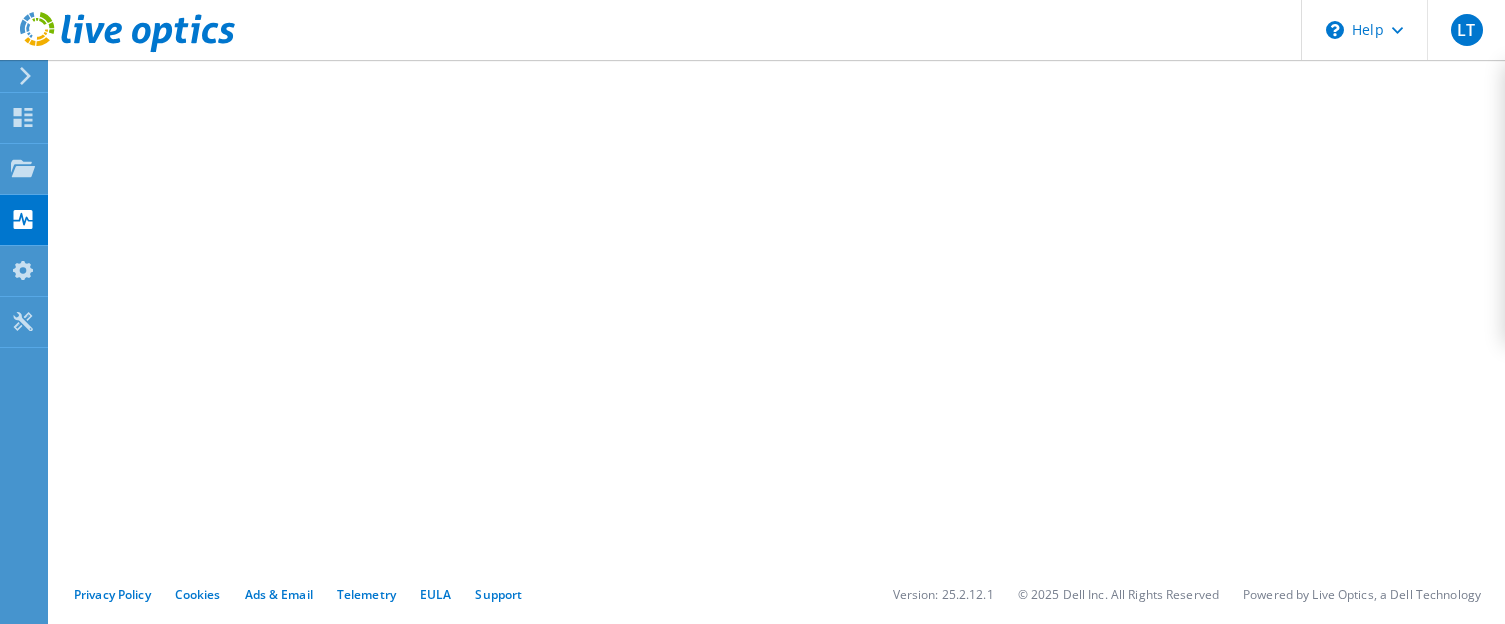 scroll, scrollTop: 0, scrollLeft: 0, axis: both 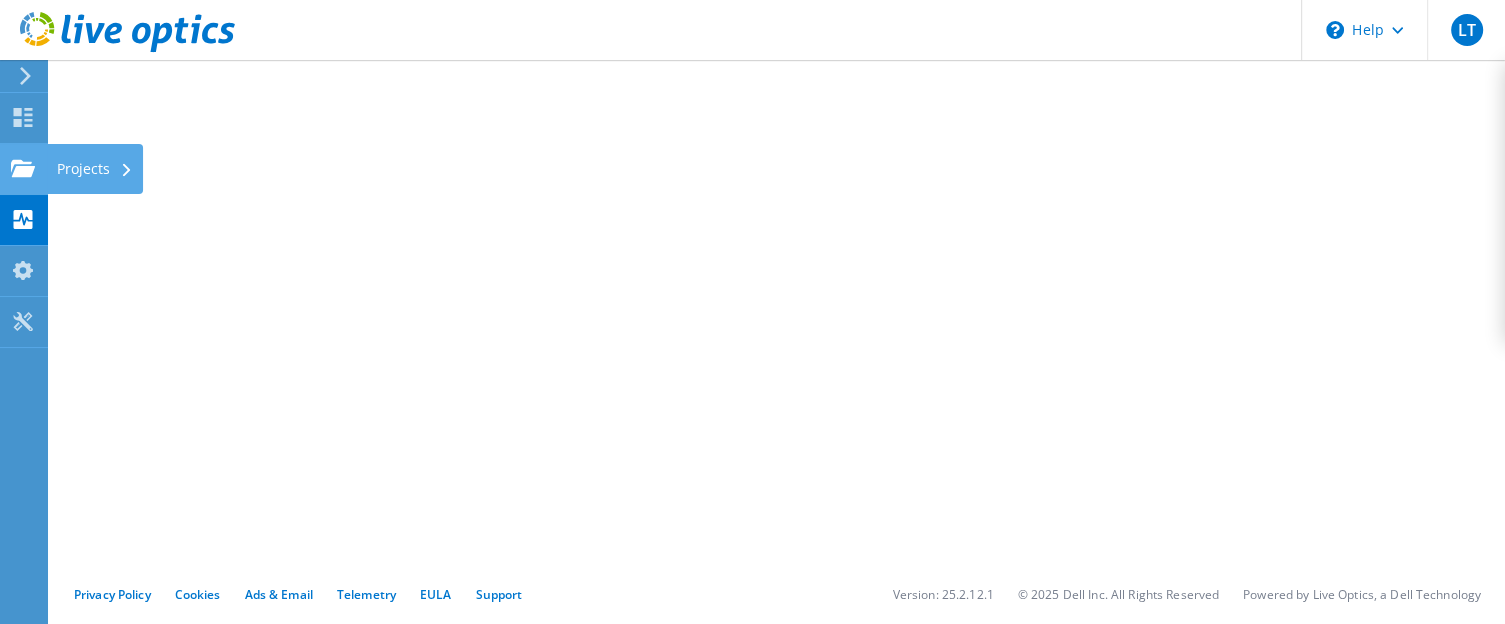 click 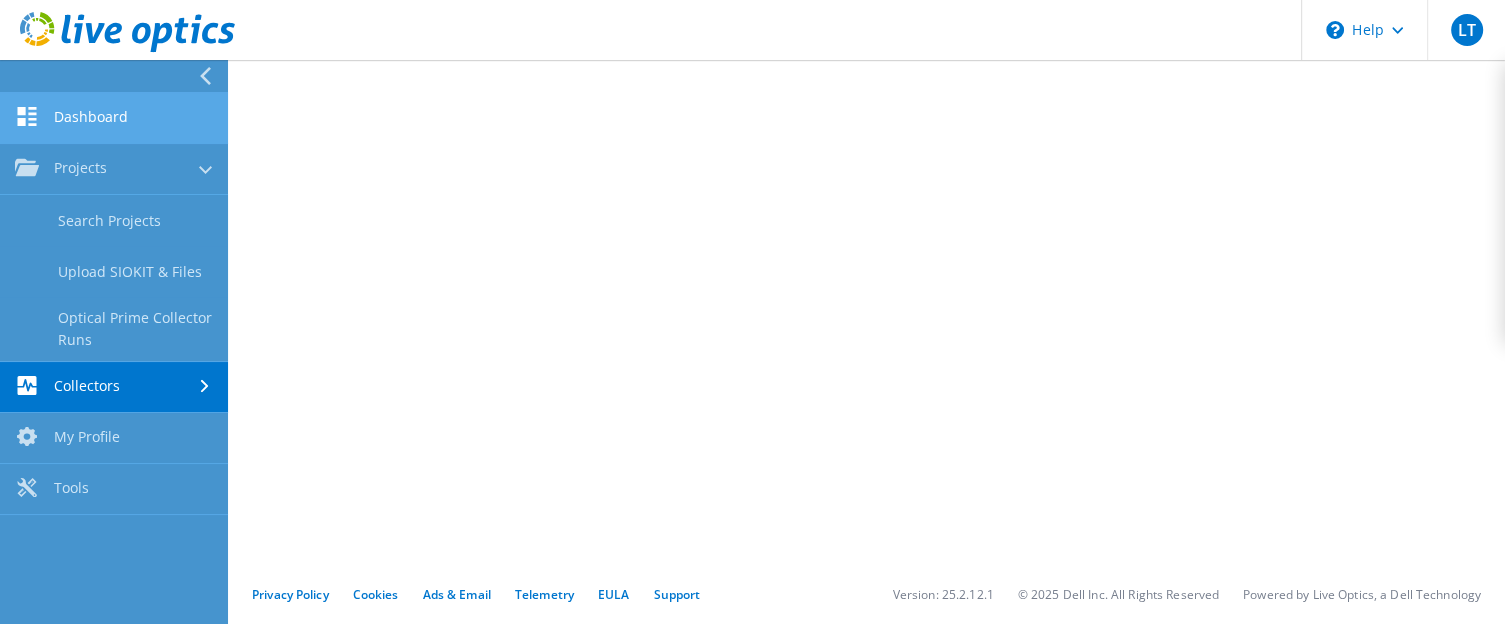 click on "Dashboard" at bounding box center (114, 118) 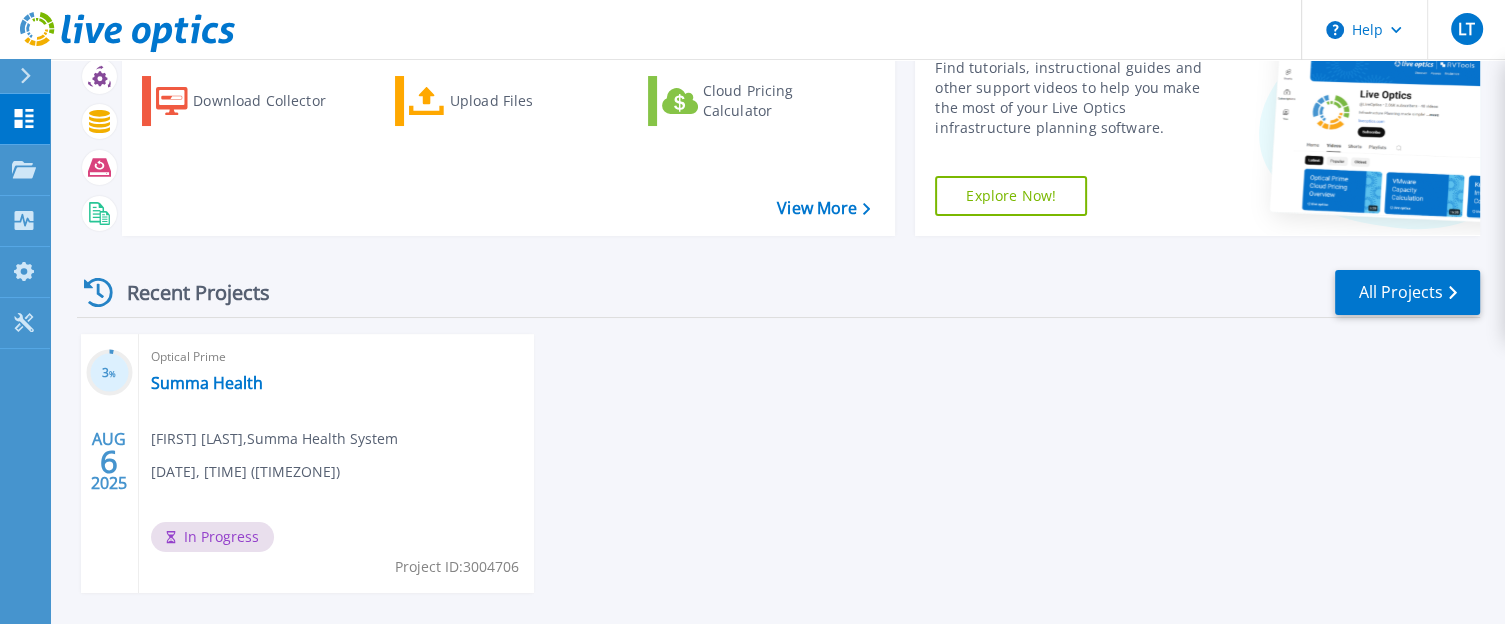 scroll, scrollTop: 184, scrollLeft: 0, axis: vertical 